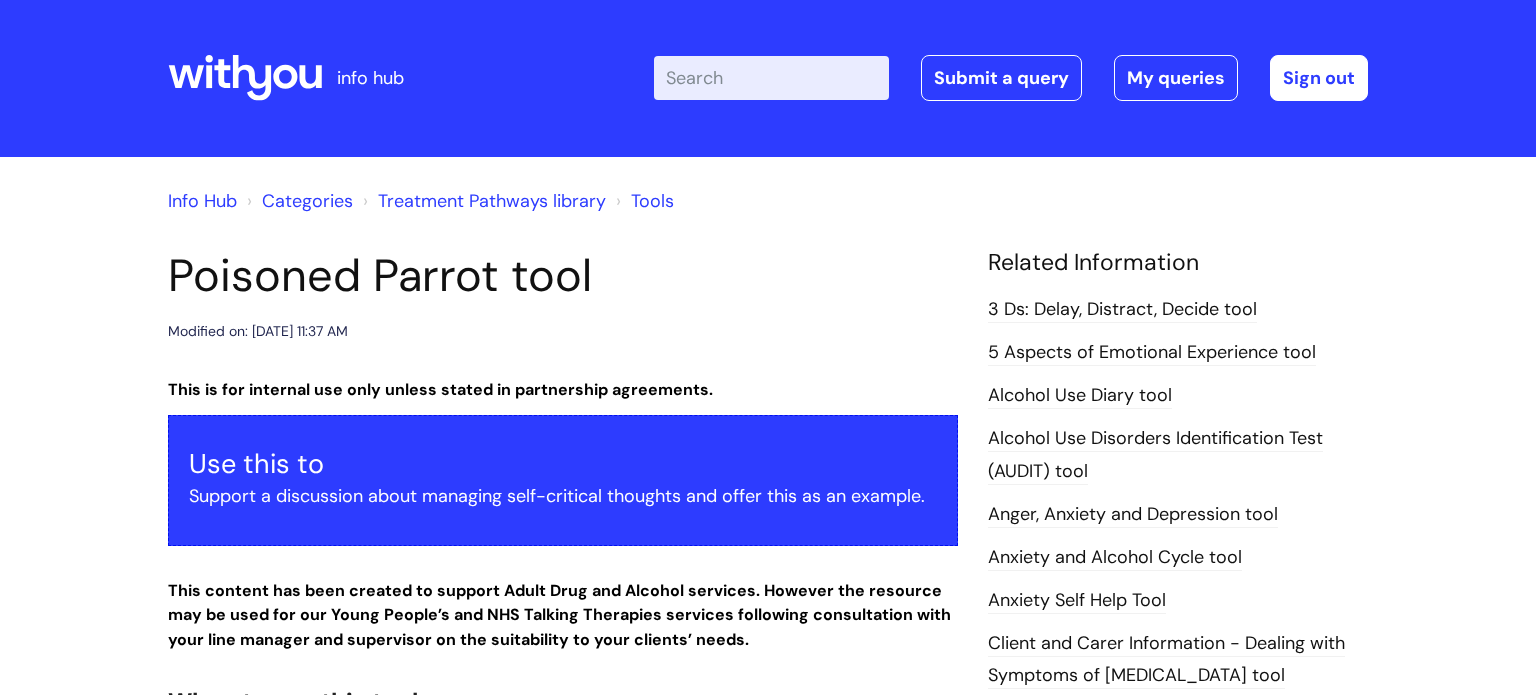 scroll, scrollTop: 0, scrollLeft: 0, axis: both 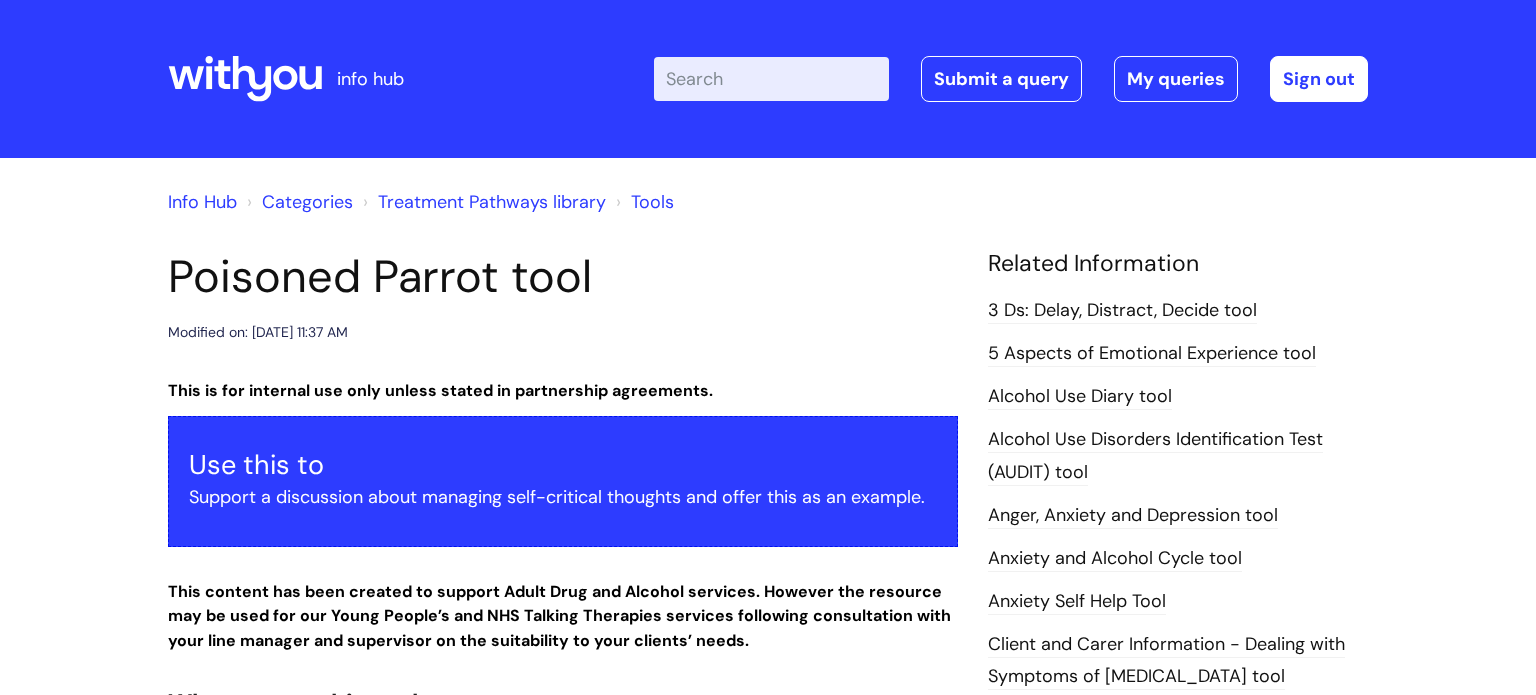 click on "Enter your search term here..." at bounding box center (771, 79) 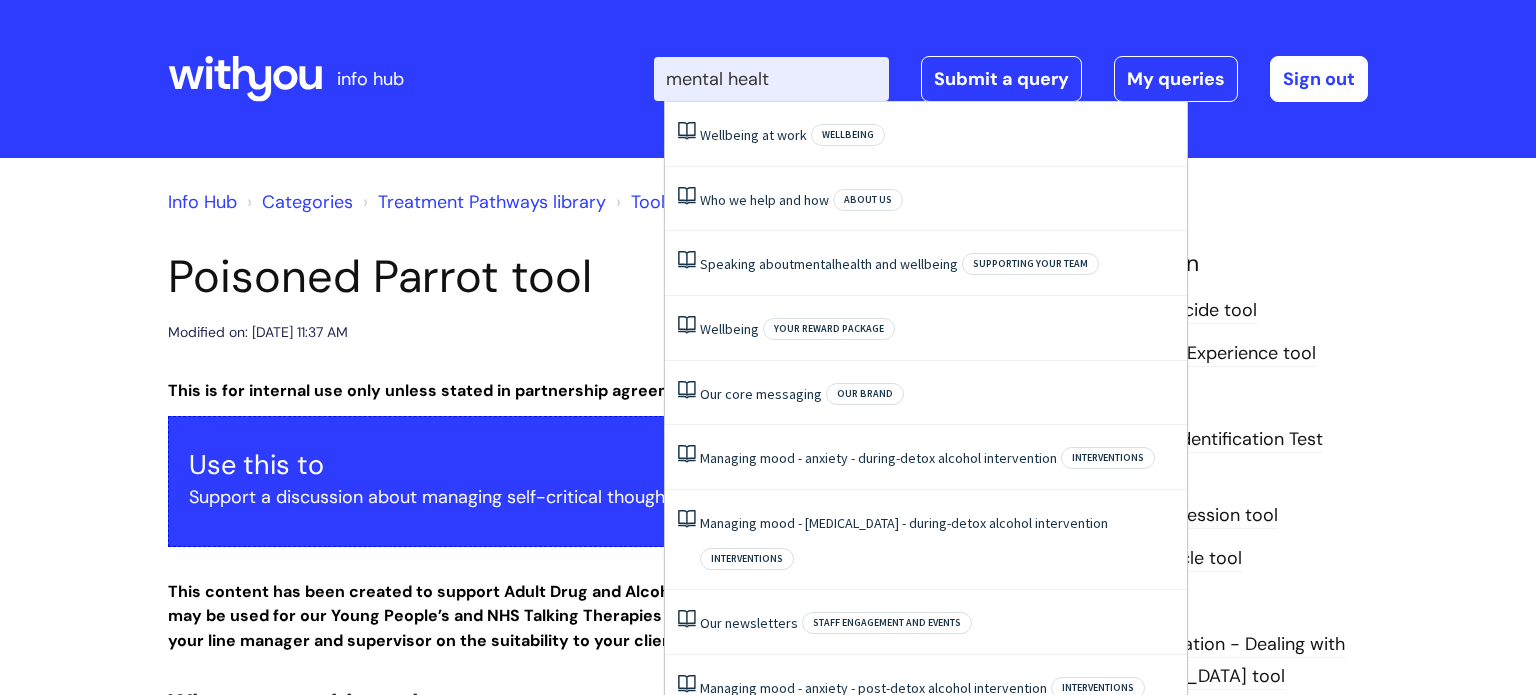 type on "mental health" 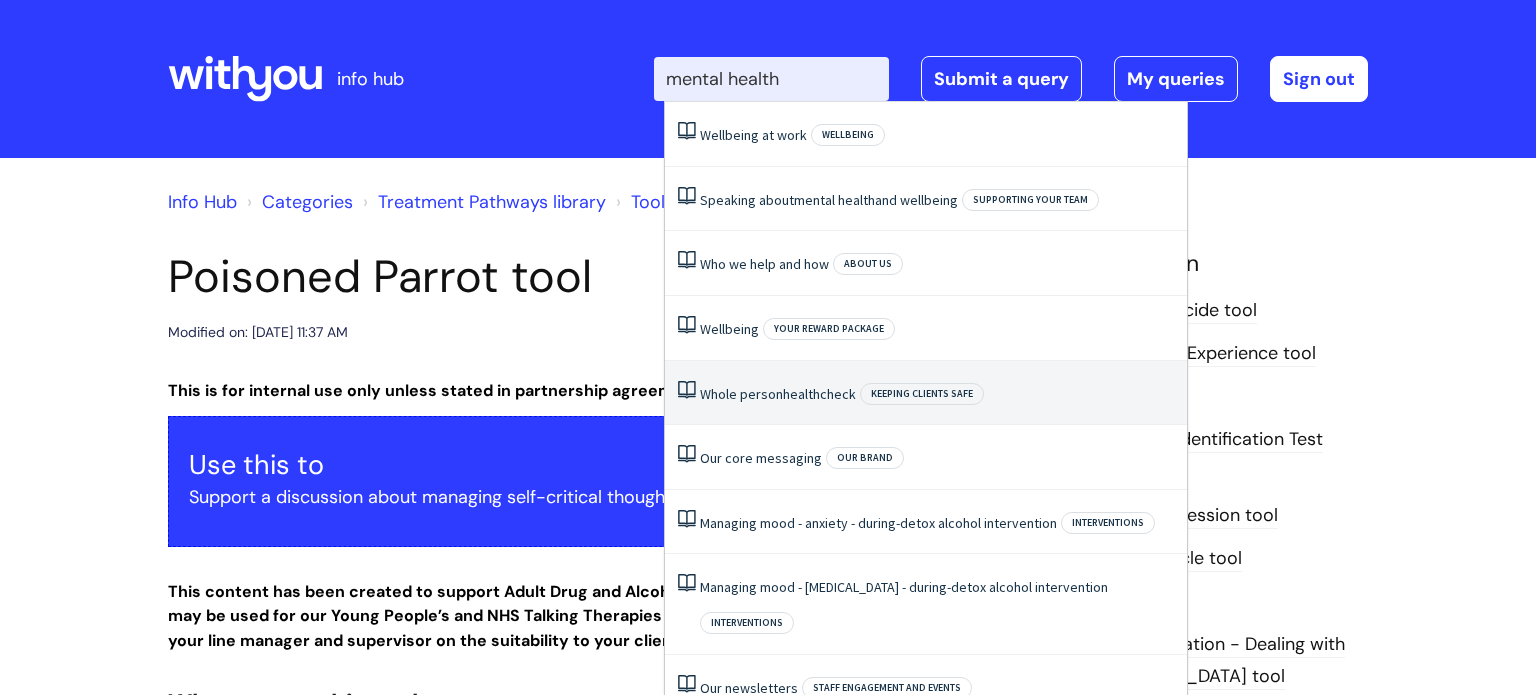 click on "Whole person  health  check" at bounding box center [778, 394] 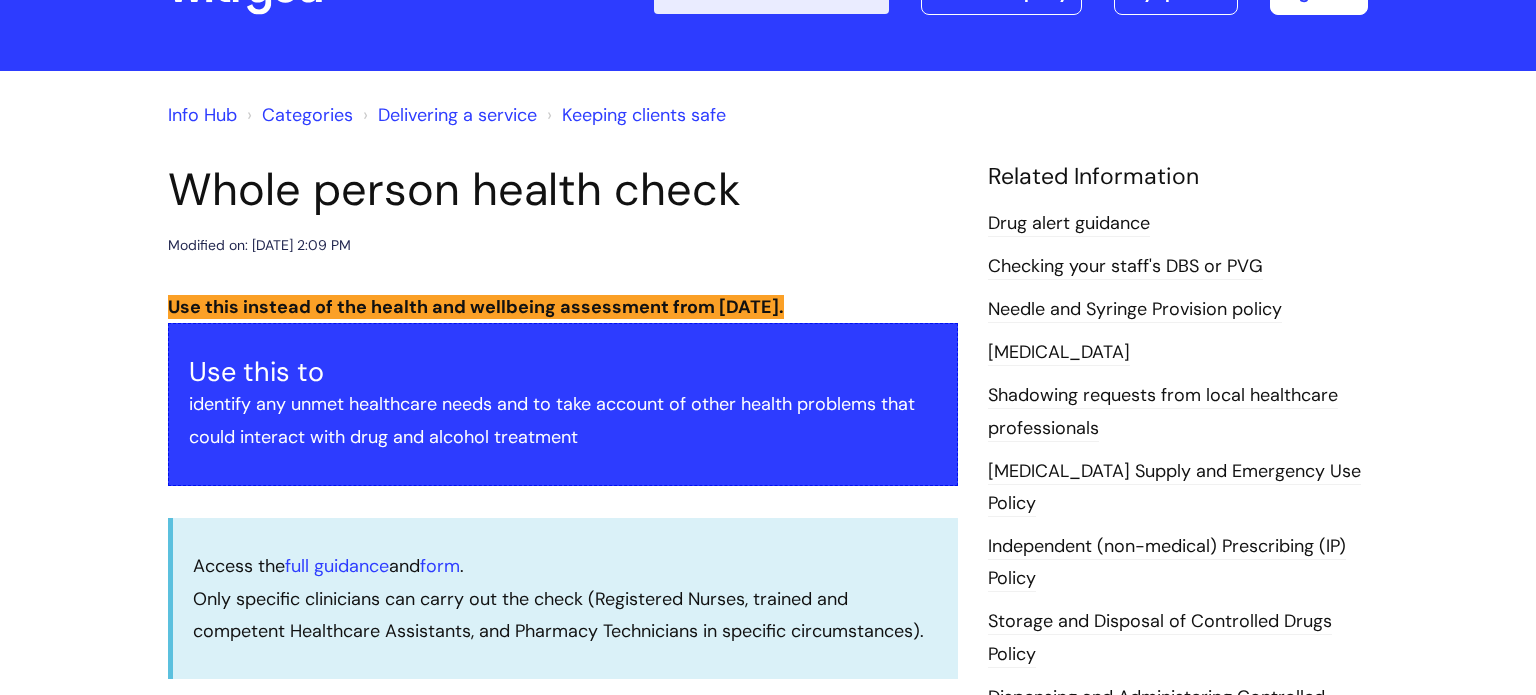 scroll, scrollTop: 0, scrollLeft: 0, axis: both 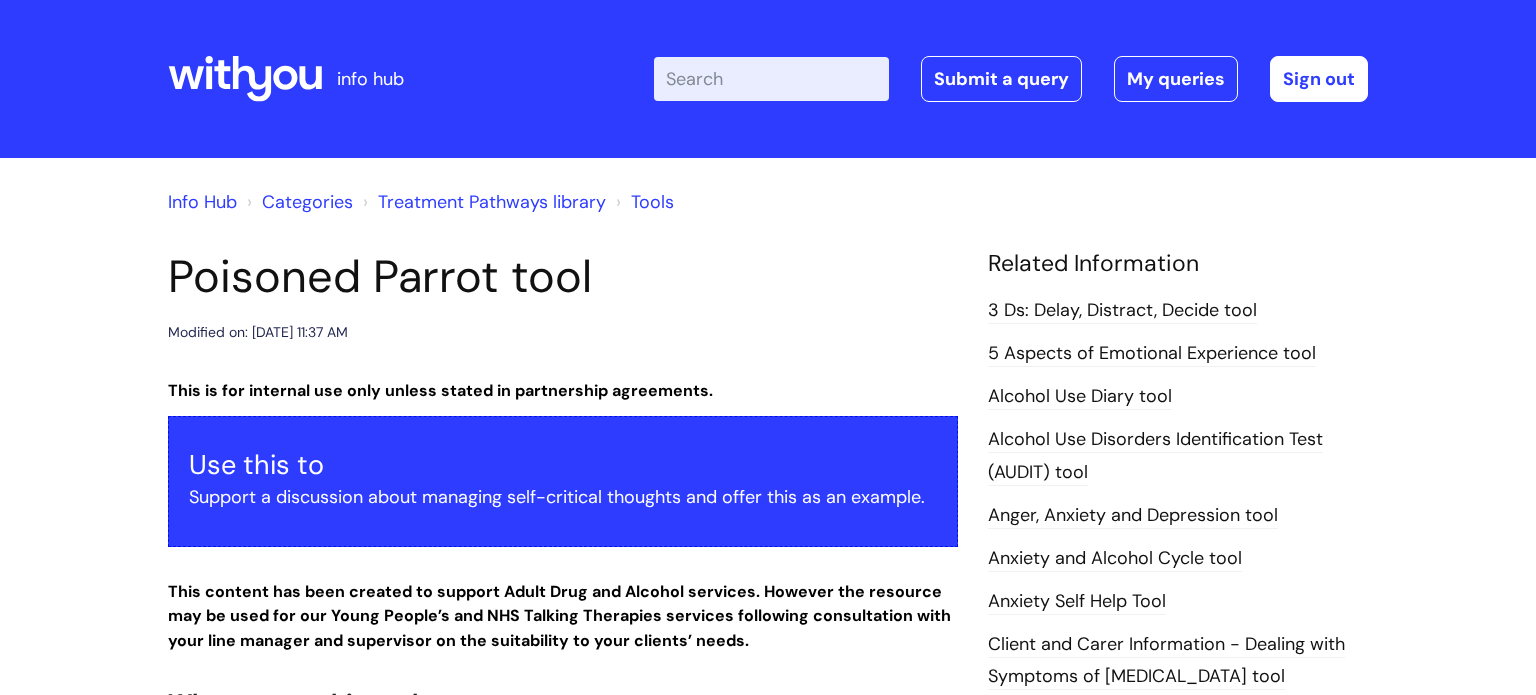 click on "Tools" at bounding box center [652, 202] 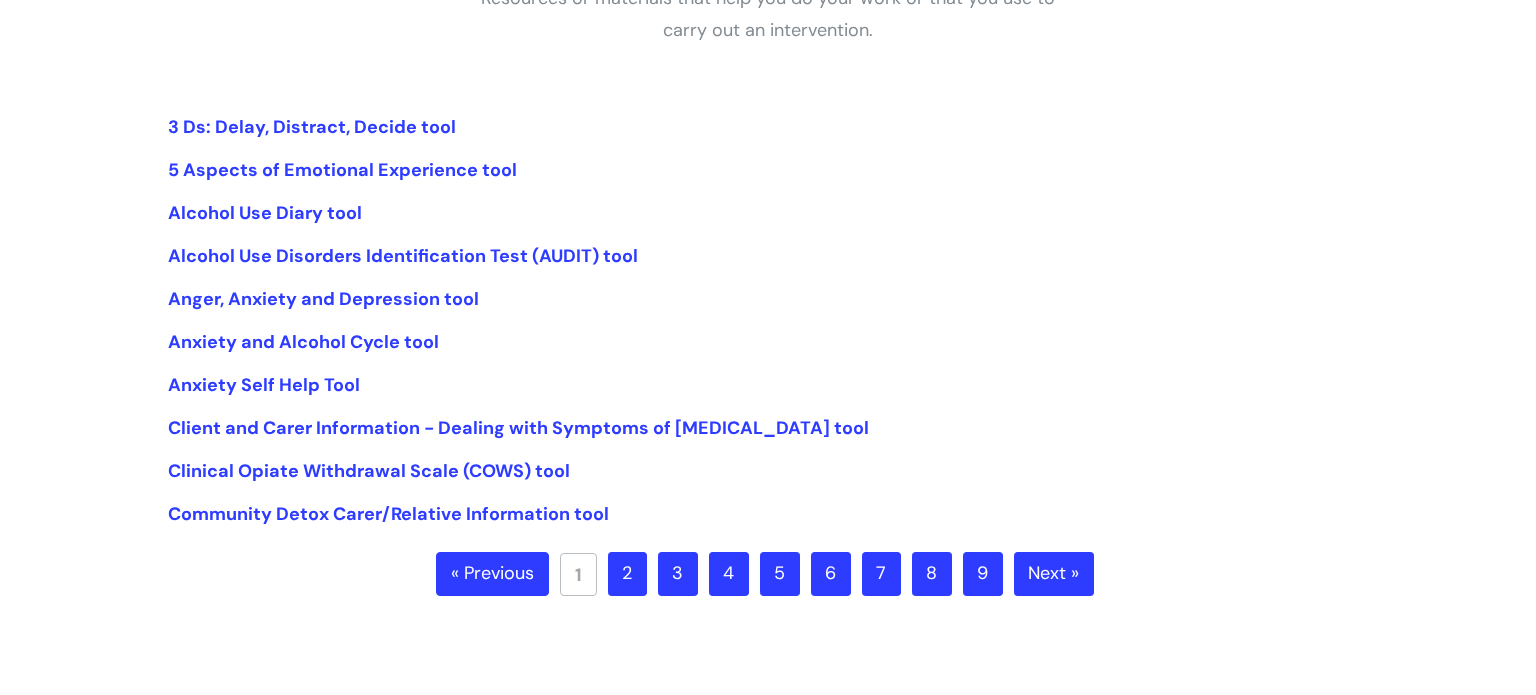 scroll, scrollTop: 425, scrollLeft: 0, axis: vertical 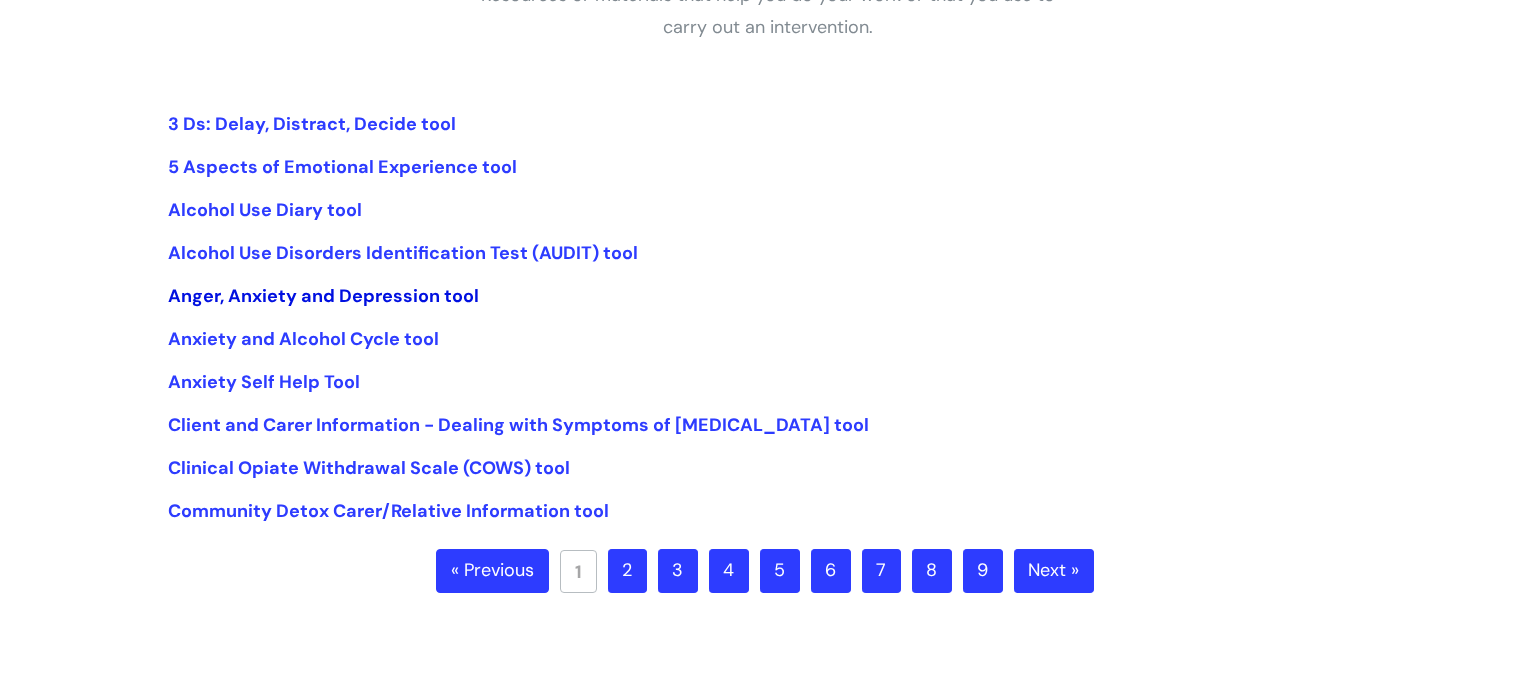 click on "Anger, Anxiety and Depression tool" at bounding box center (323, 296) 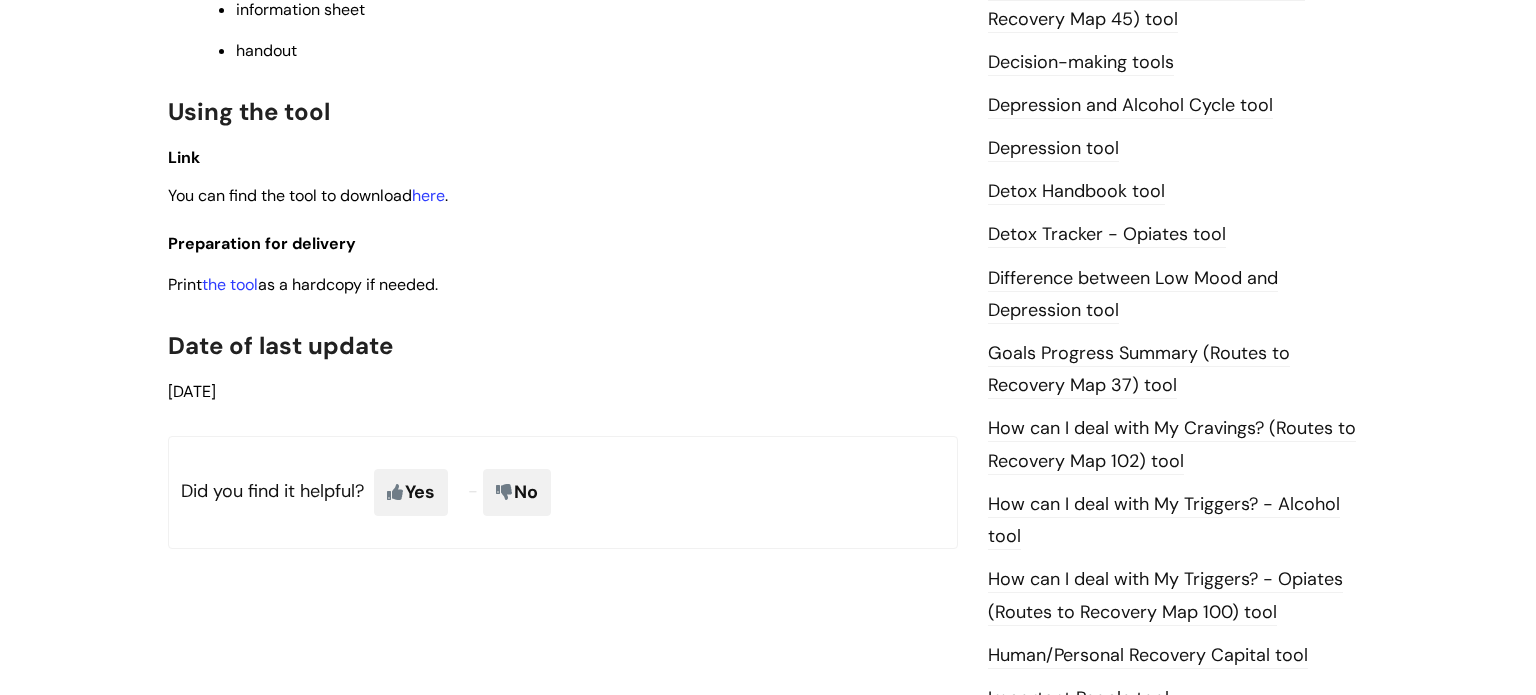 scroll, scrollTop: 1067, scrollLeft: 0, axis: vertical 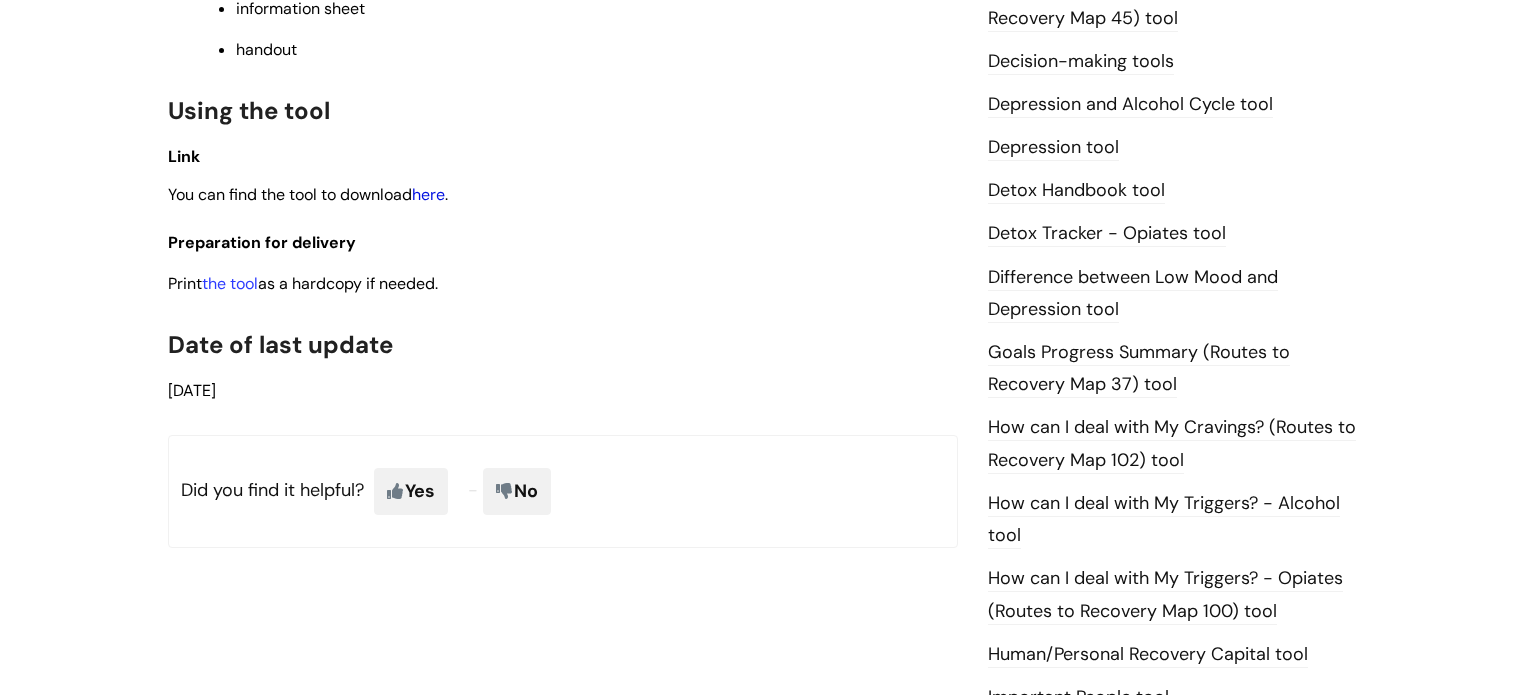 click on "here" at bounding box center (428, 194) 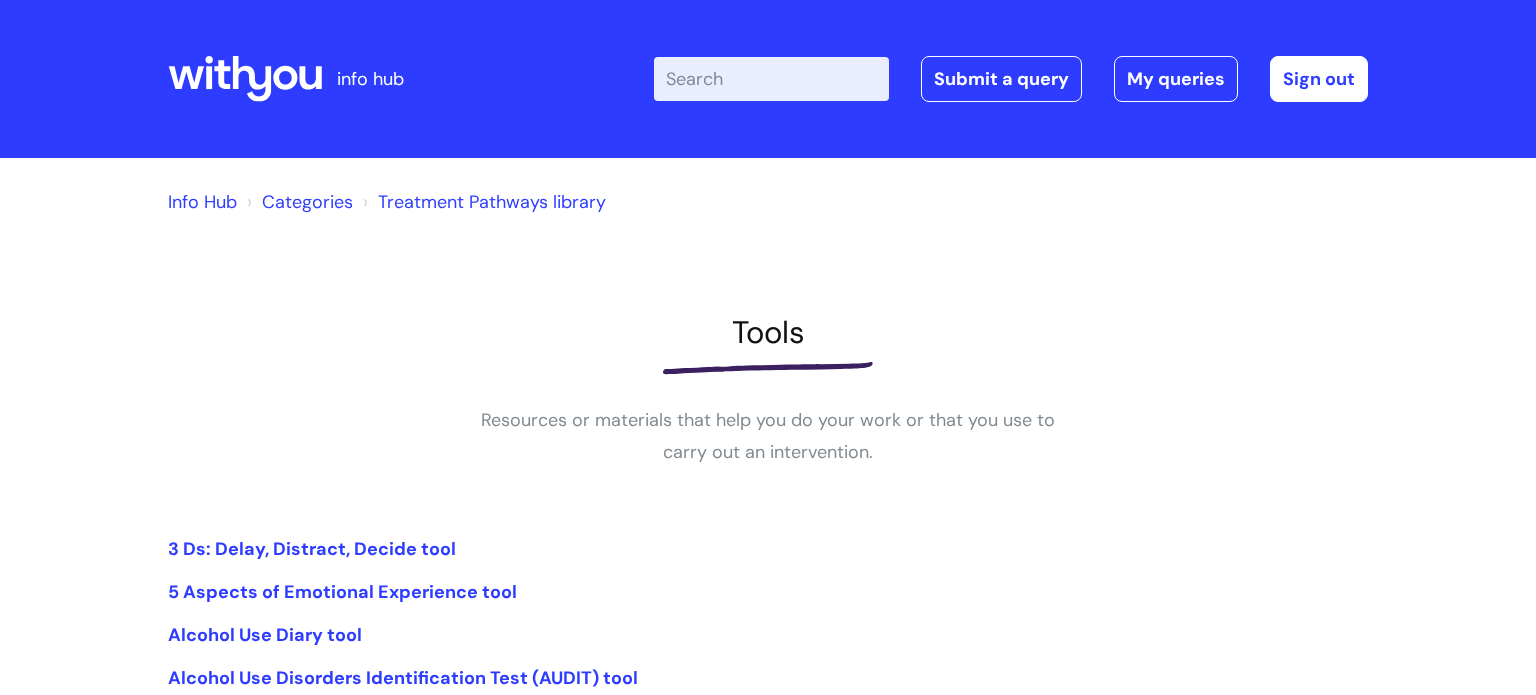 scroll, scrollTop: 421, scrollLeft: 0, axis: vertical 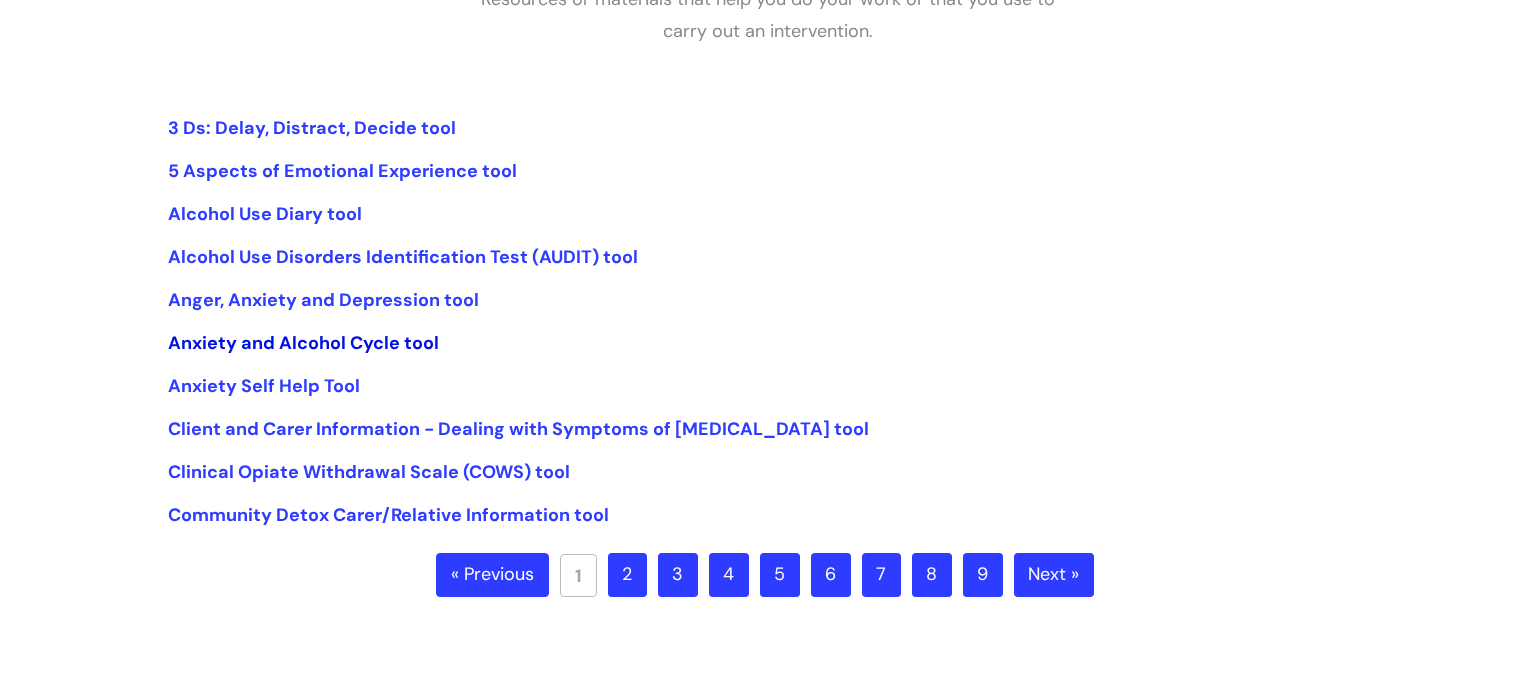 click on "Anxiety and Alcohol Cycle tool" at bounding box center (303, 343) 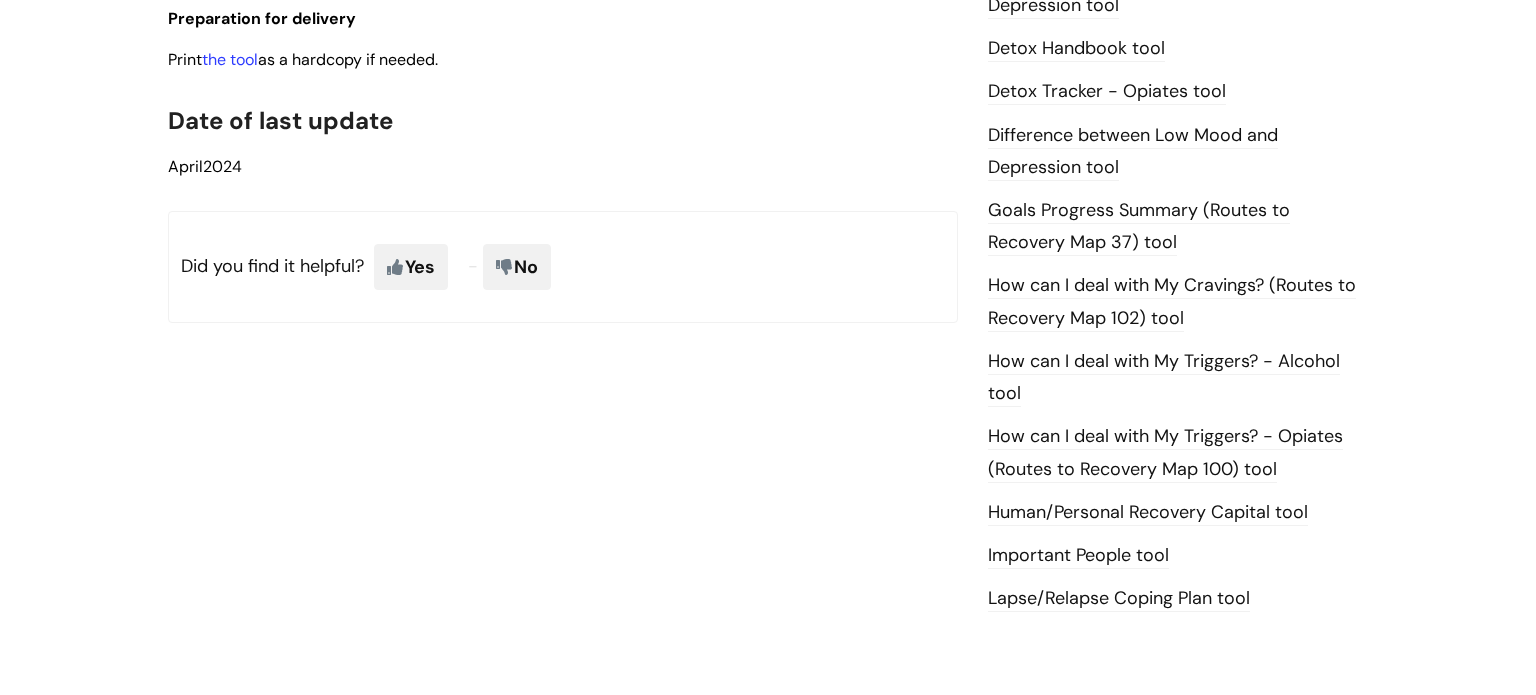 scroll, scrollTop: 1202, scrollLeft: 0, axis: vertical 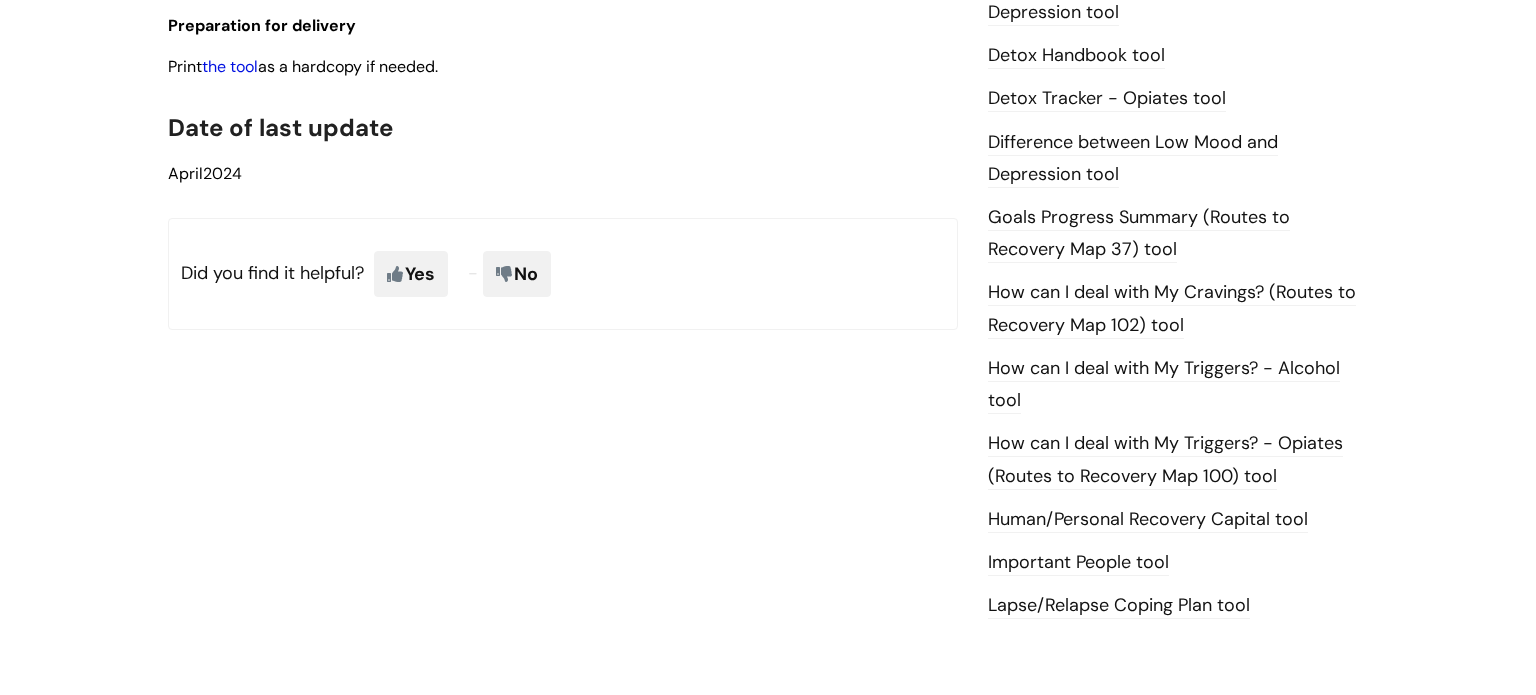click on "the tool" at bounding box center (230, 66) 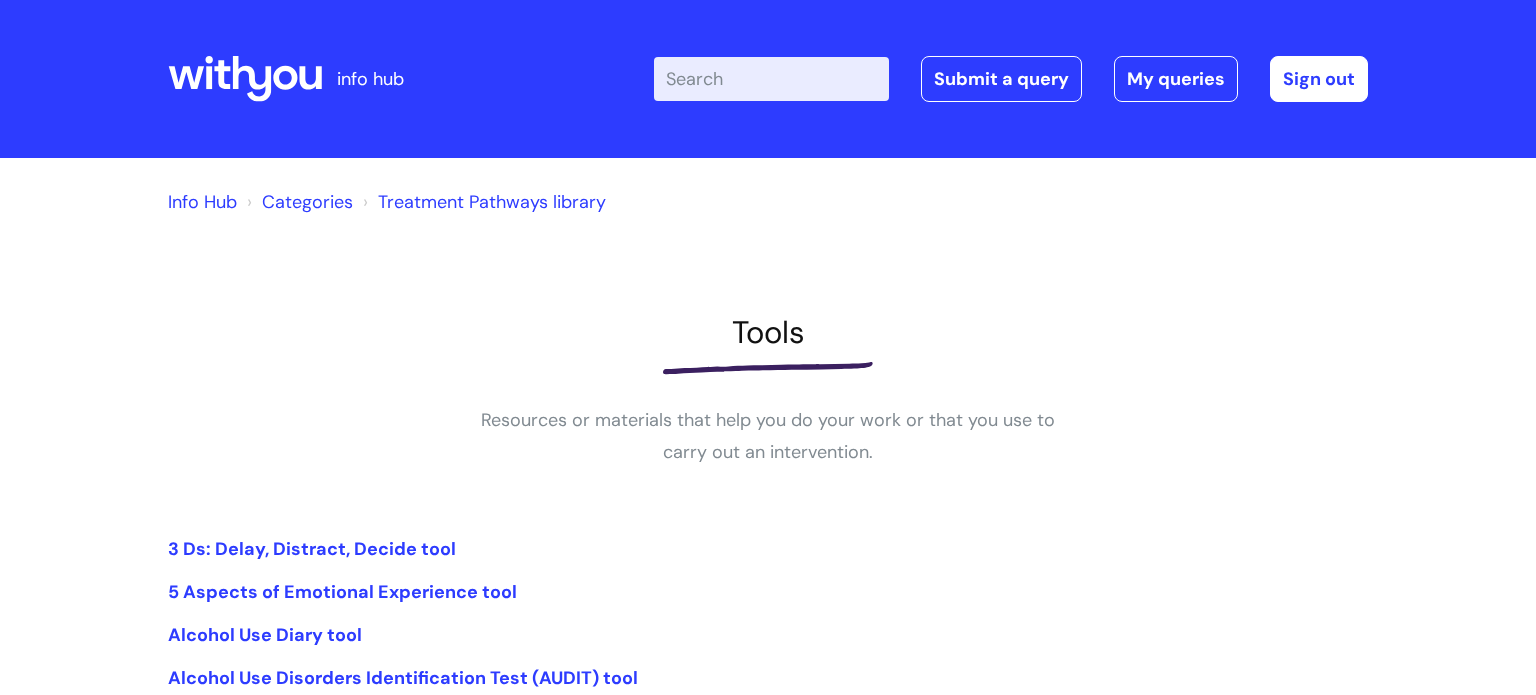 scroll, scrollTop: 417, scrollLeft: 0, axis: vertical 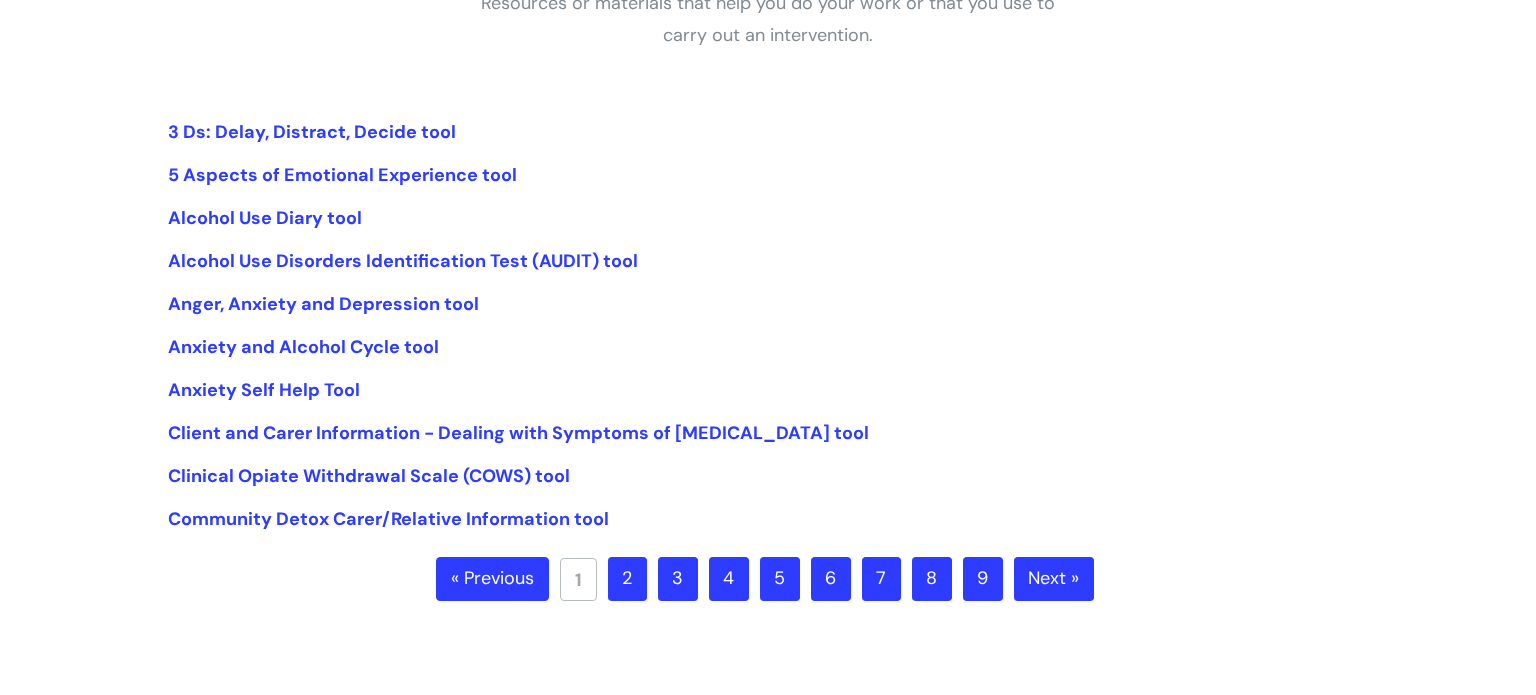 click on "2" at bounding box center [627, 579] 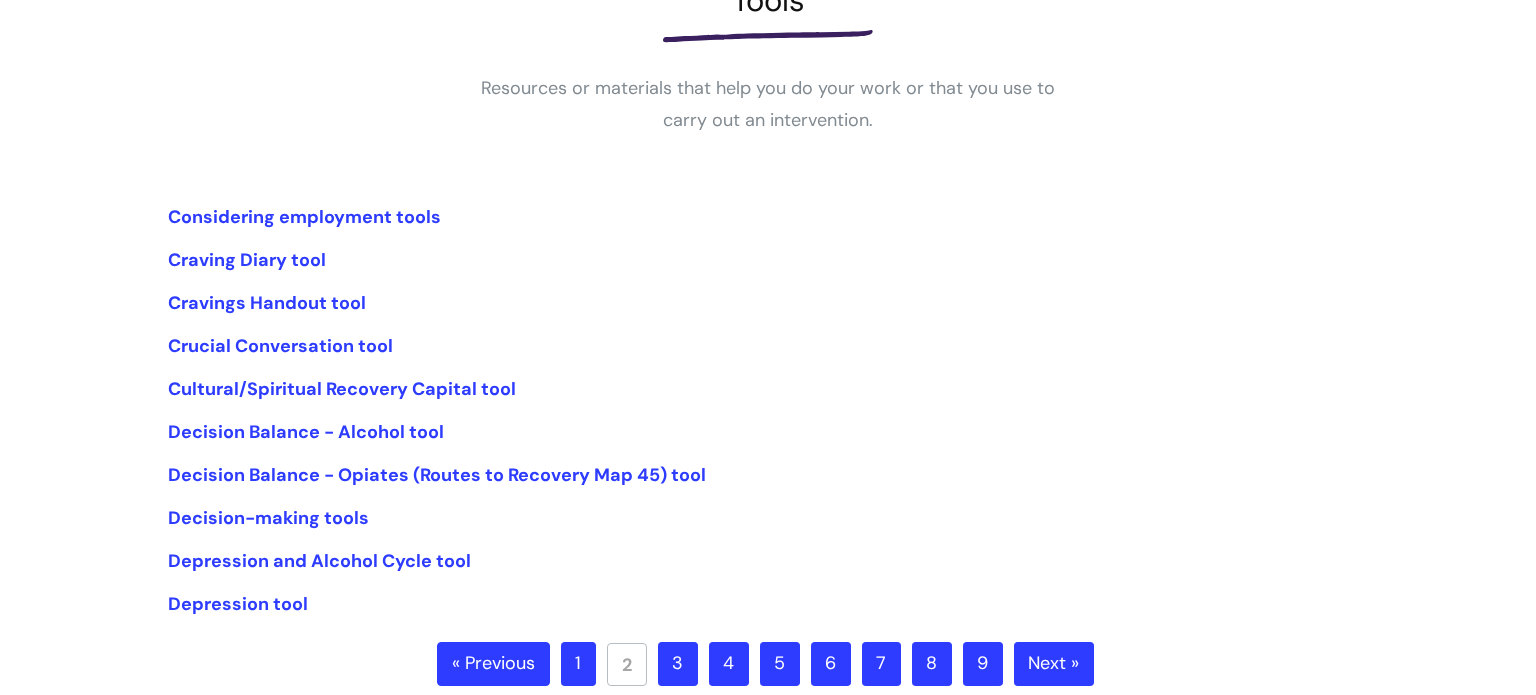 scroll, scrollTop: 336, scrollLeft: 0, axis: vertical 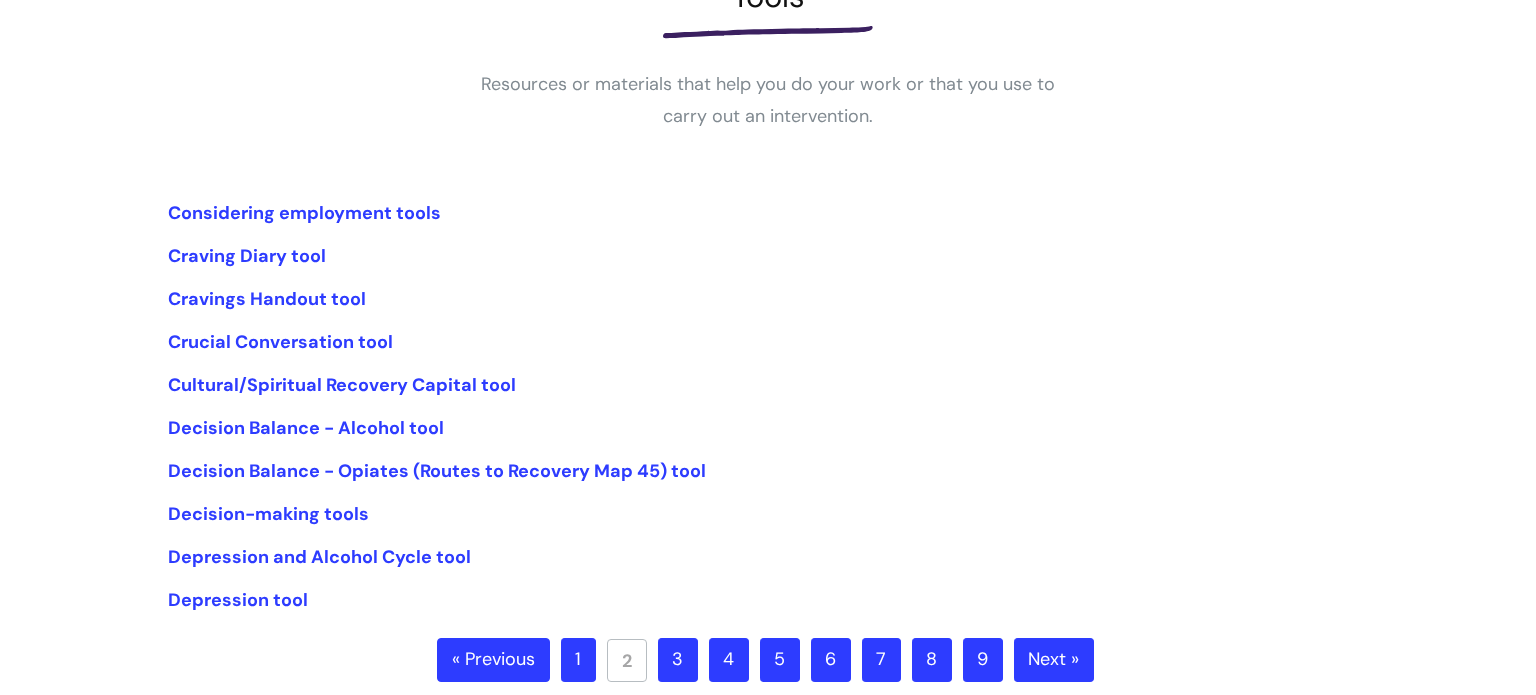 click on "3" at bounding box center (678, 660) 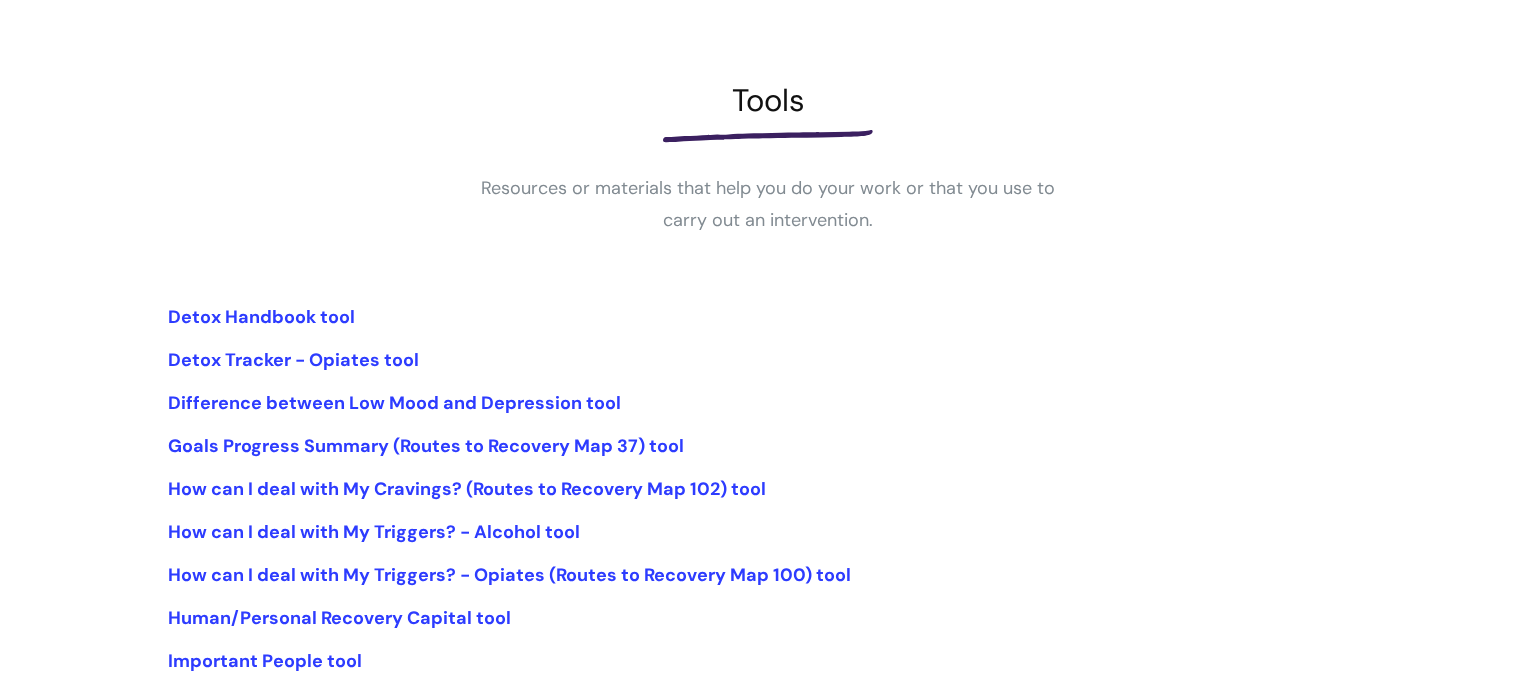 scroll, scrollTop: 660, scrollLeft: 0, axis: vertical 